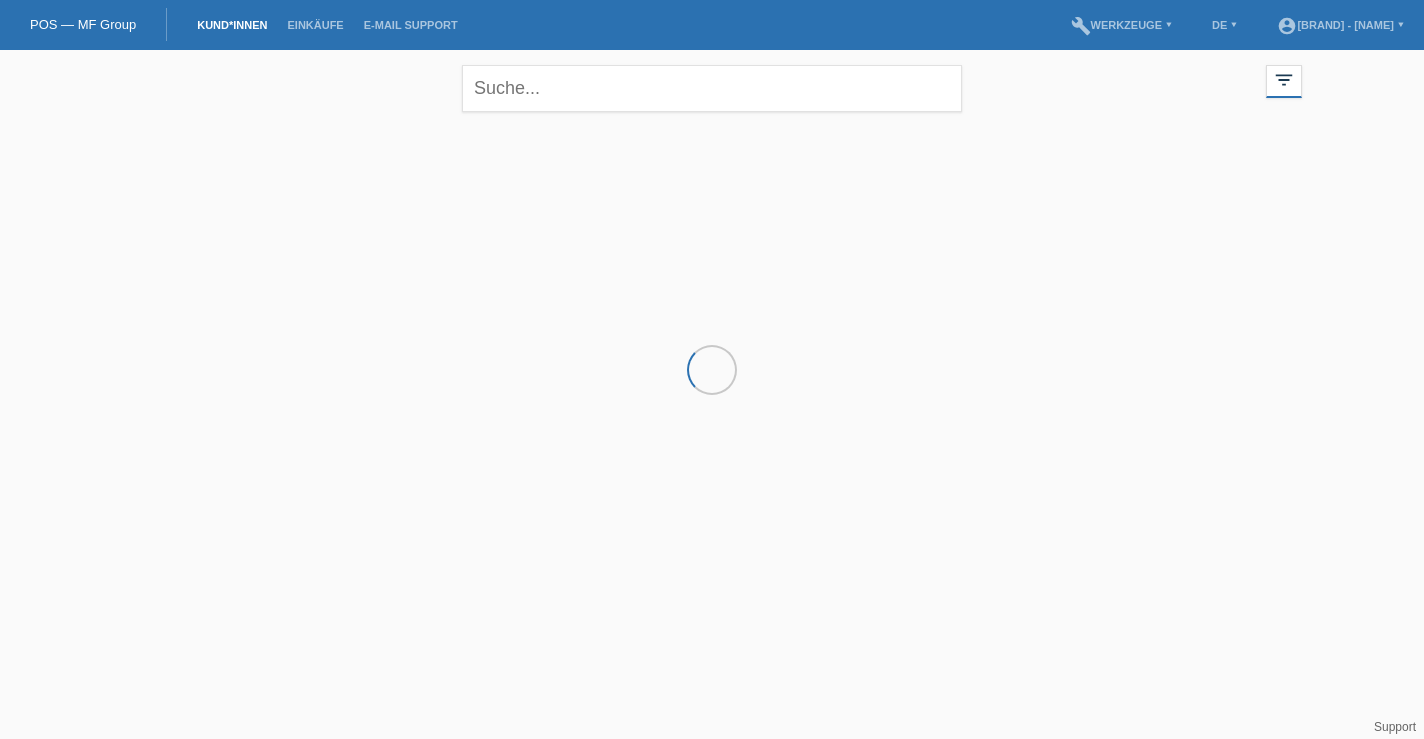 scroll, scrollTop: 0, scrollLeft: 0, axis: both 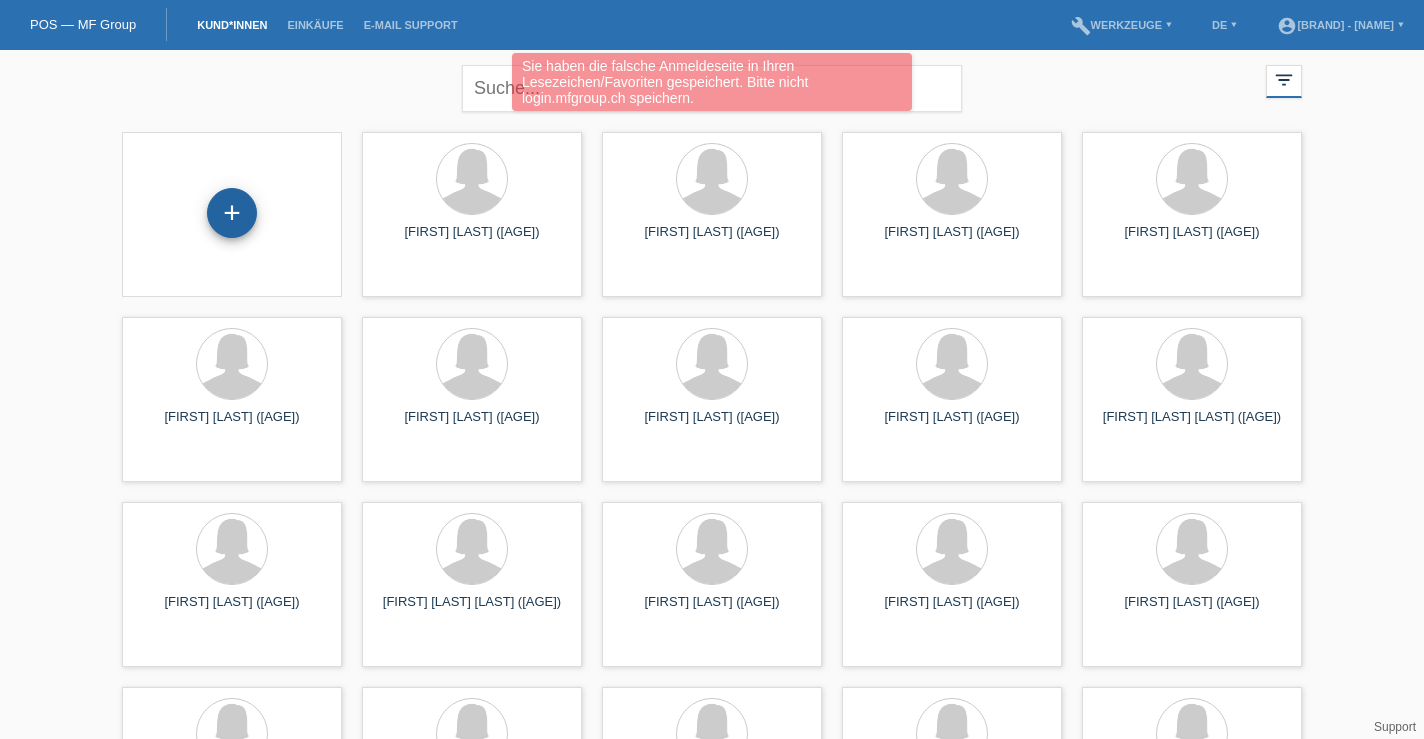click on "+" at bounding box center [232, 213] 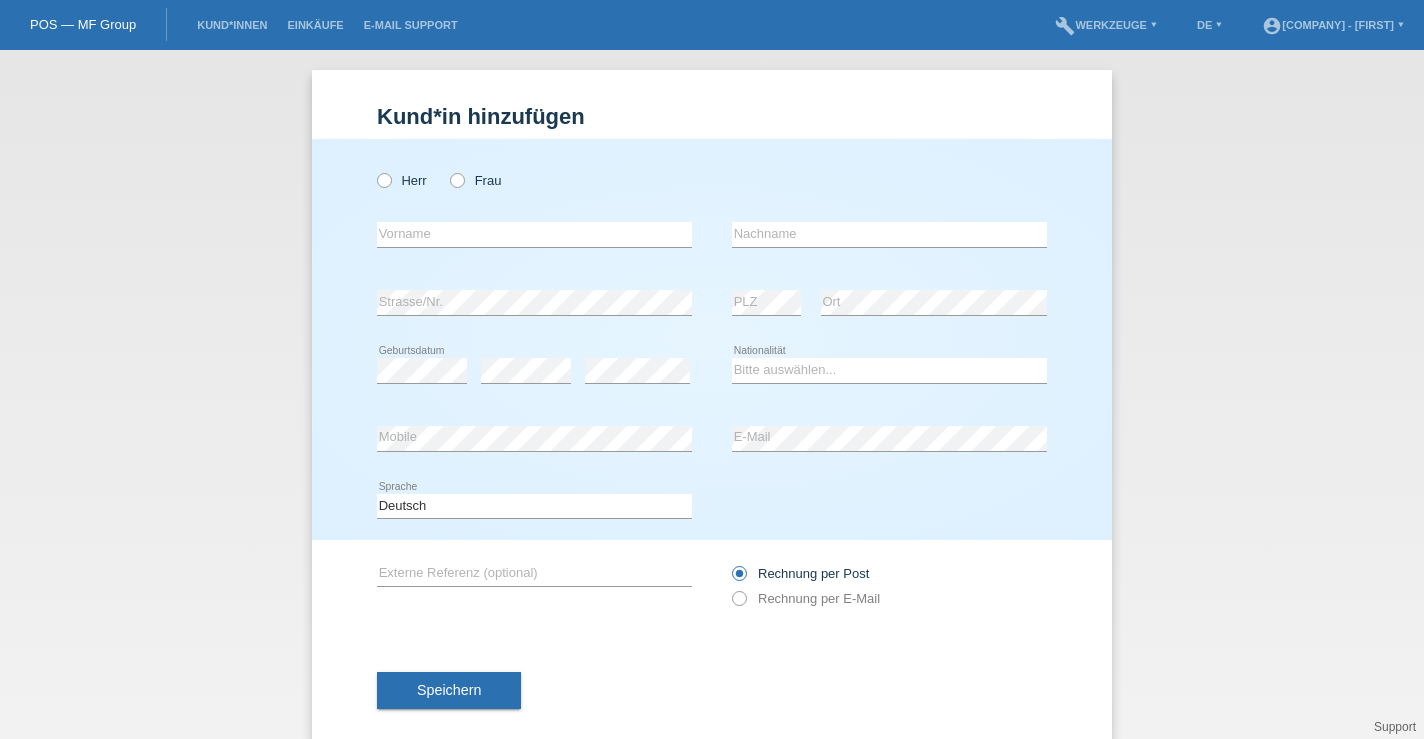 scroll, scrollTop: 0, scrollLeft: 0, axis: both 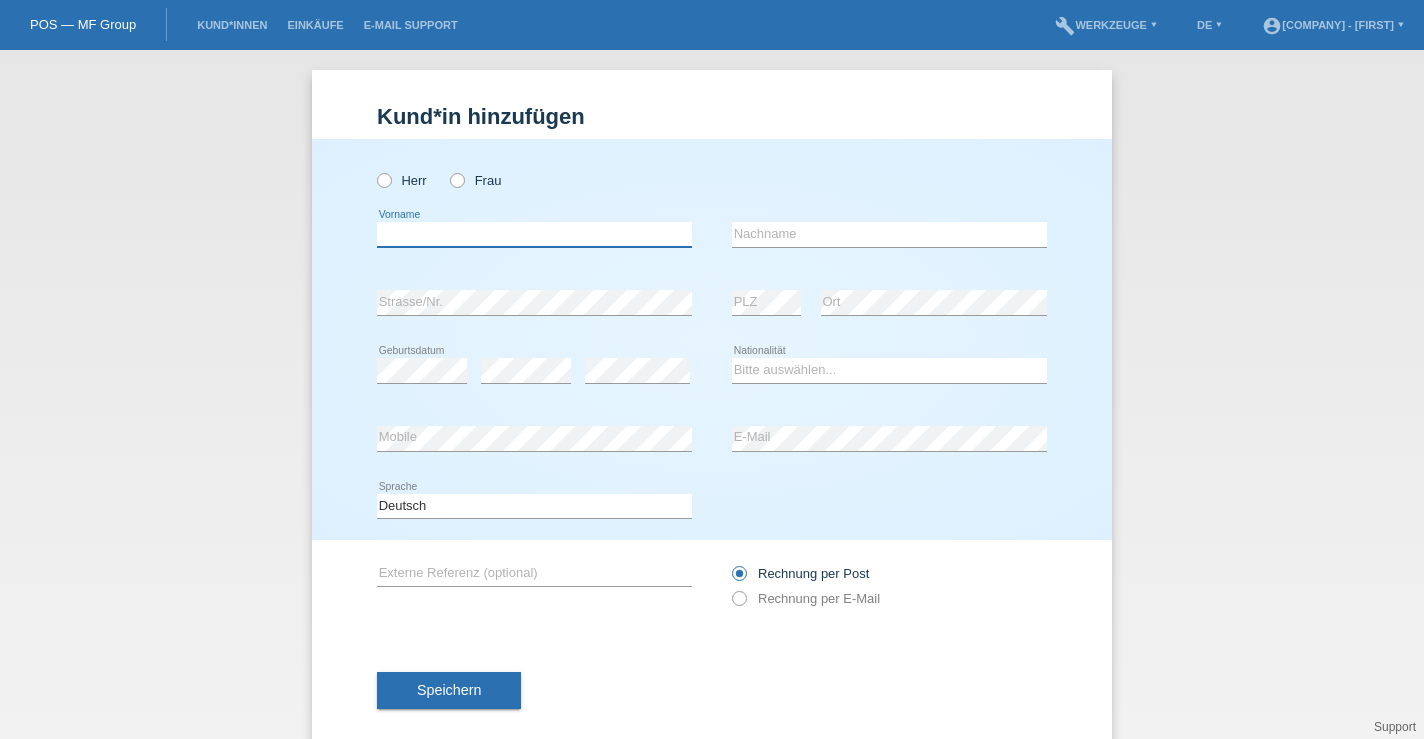 click at bounding box center (534, 234) 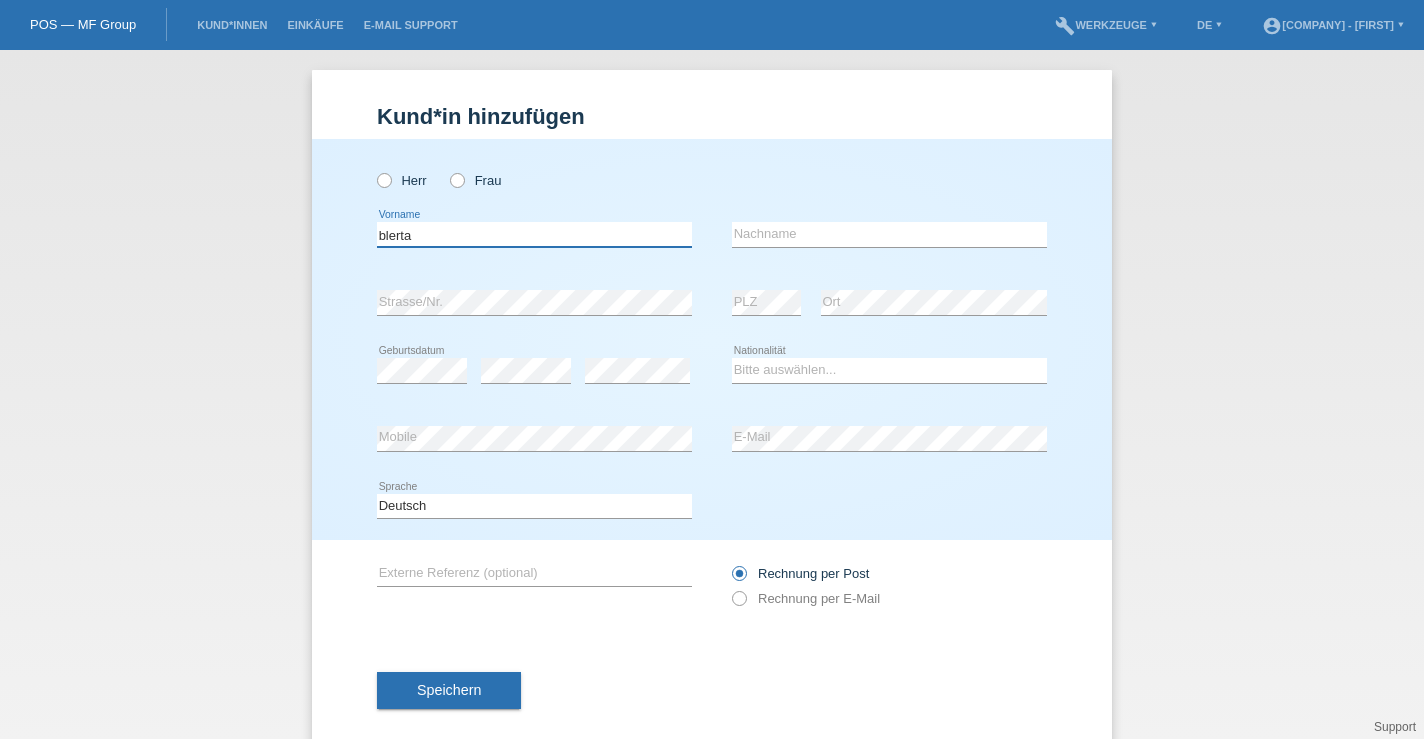 type on "[FIRST]" 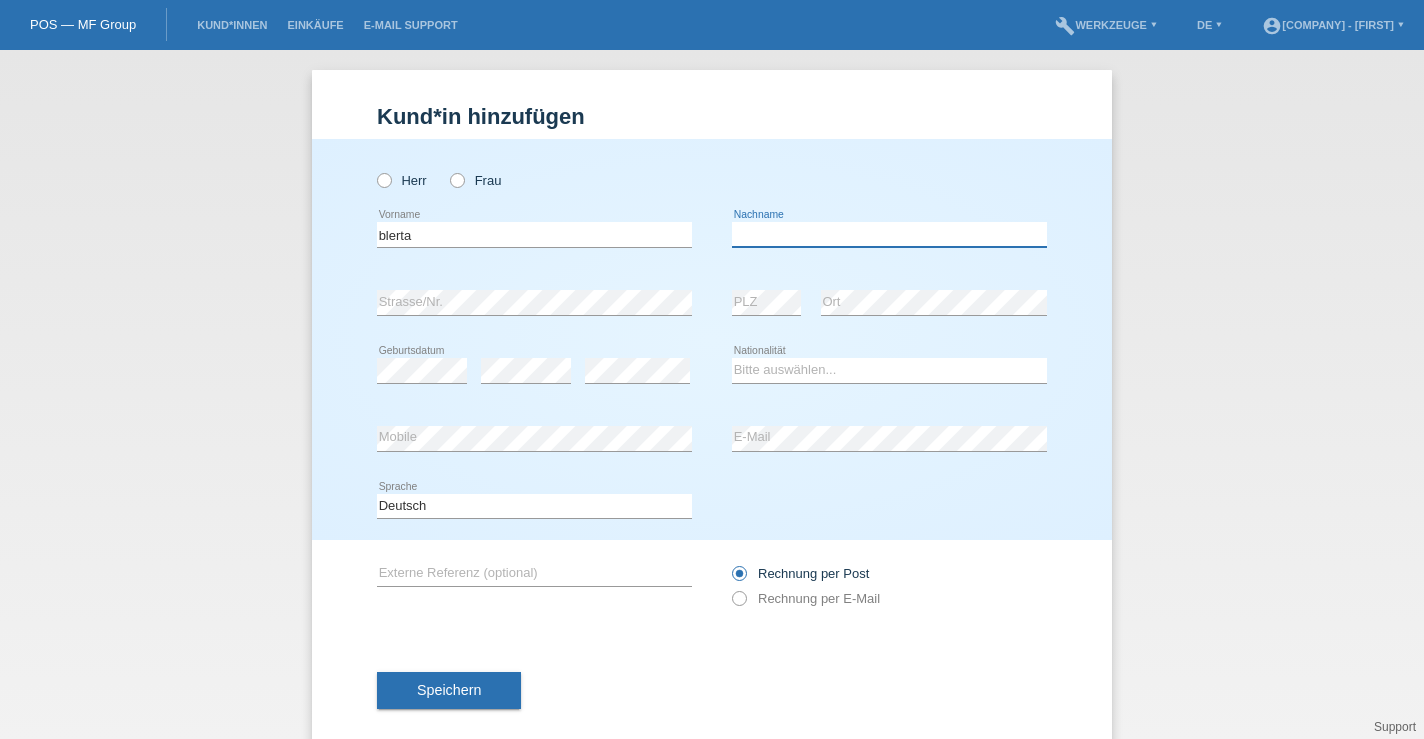 click at bounding box center (889, 234) 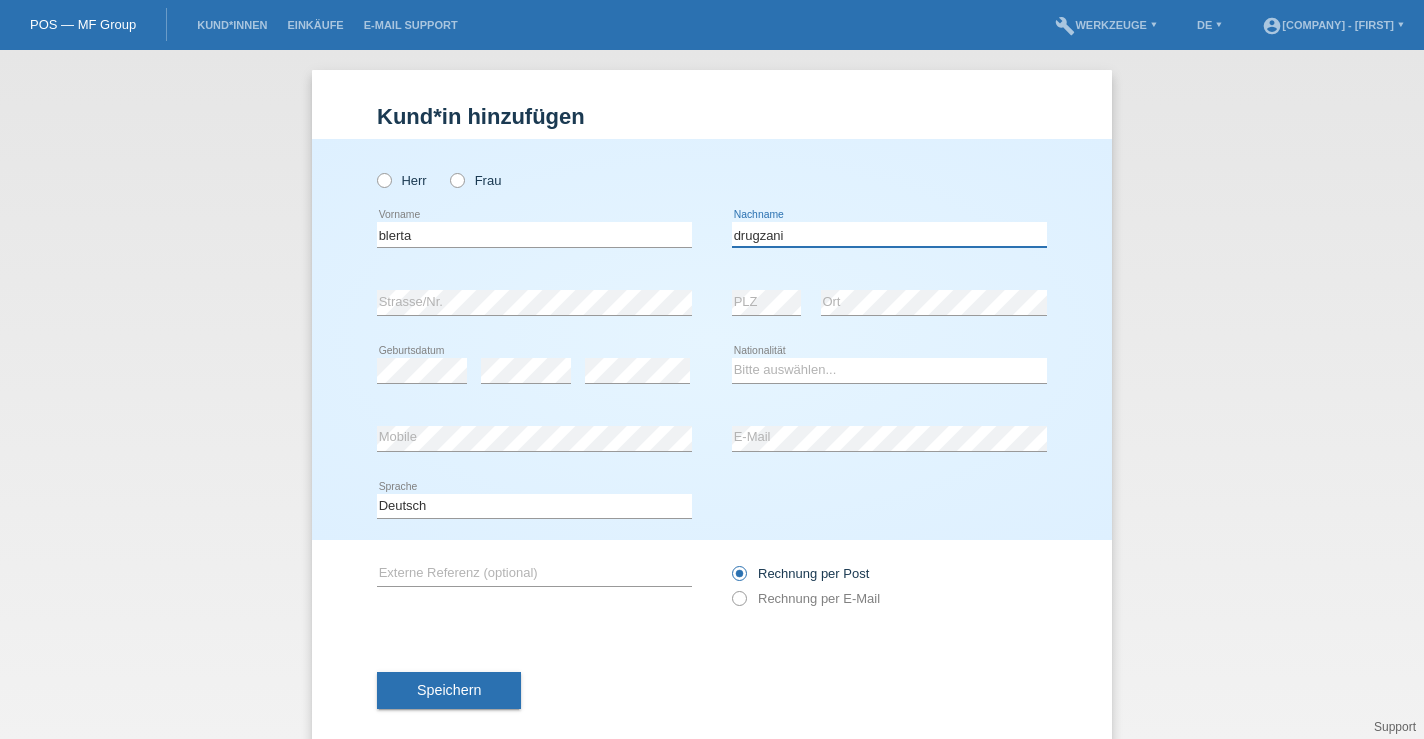 type on "[LAST]" 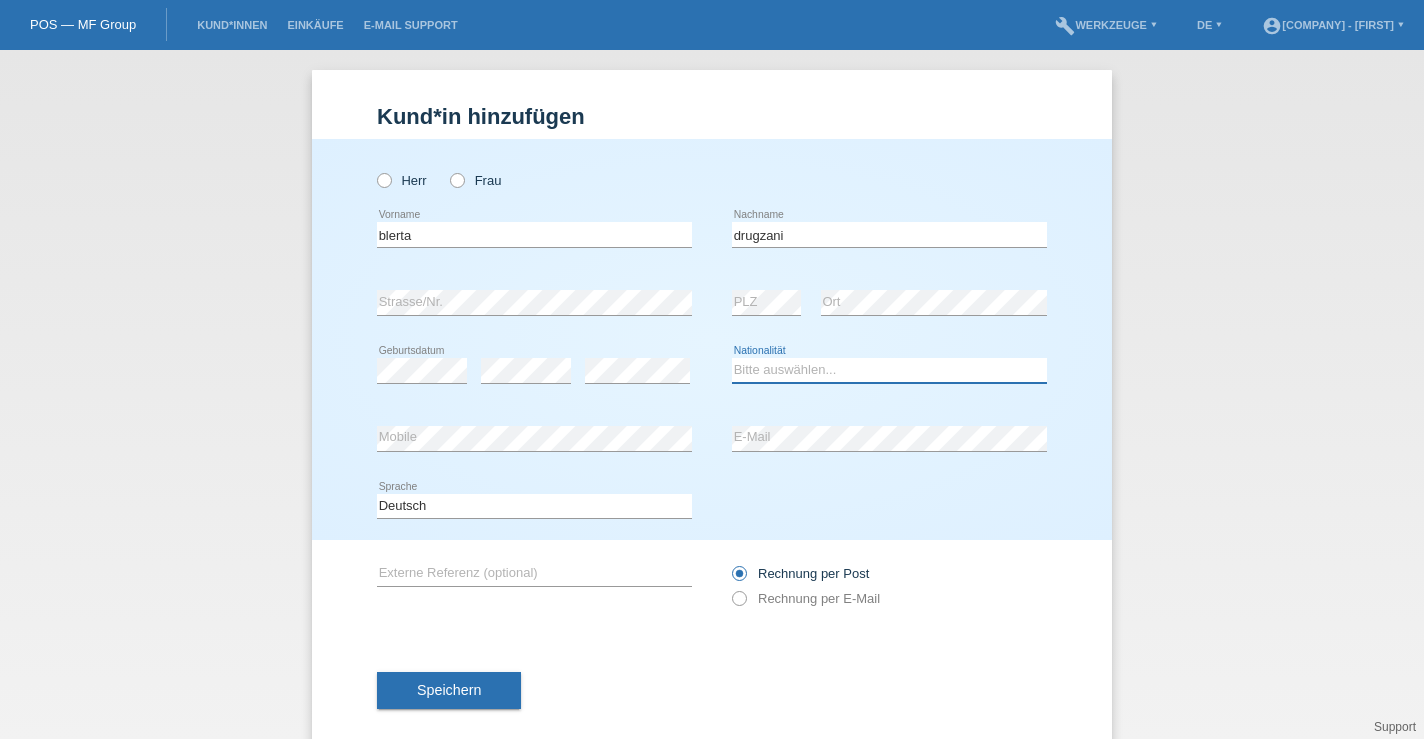 click on "Bitte auswählen...
Schweiz
Deutschland
Liechtenstein
Österreich
------------
Afghanistan
Ägypten
Åland
Albanien
Algerien" at bounding box center (889, 370) 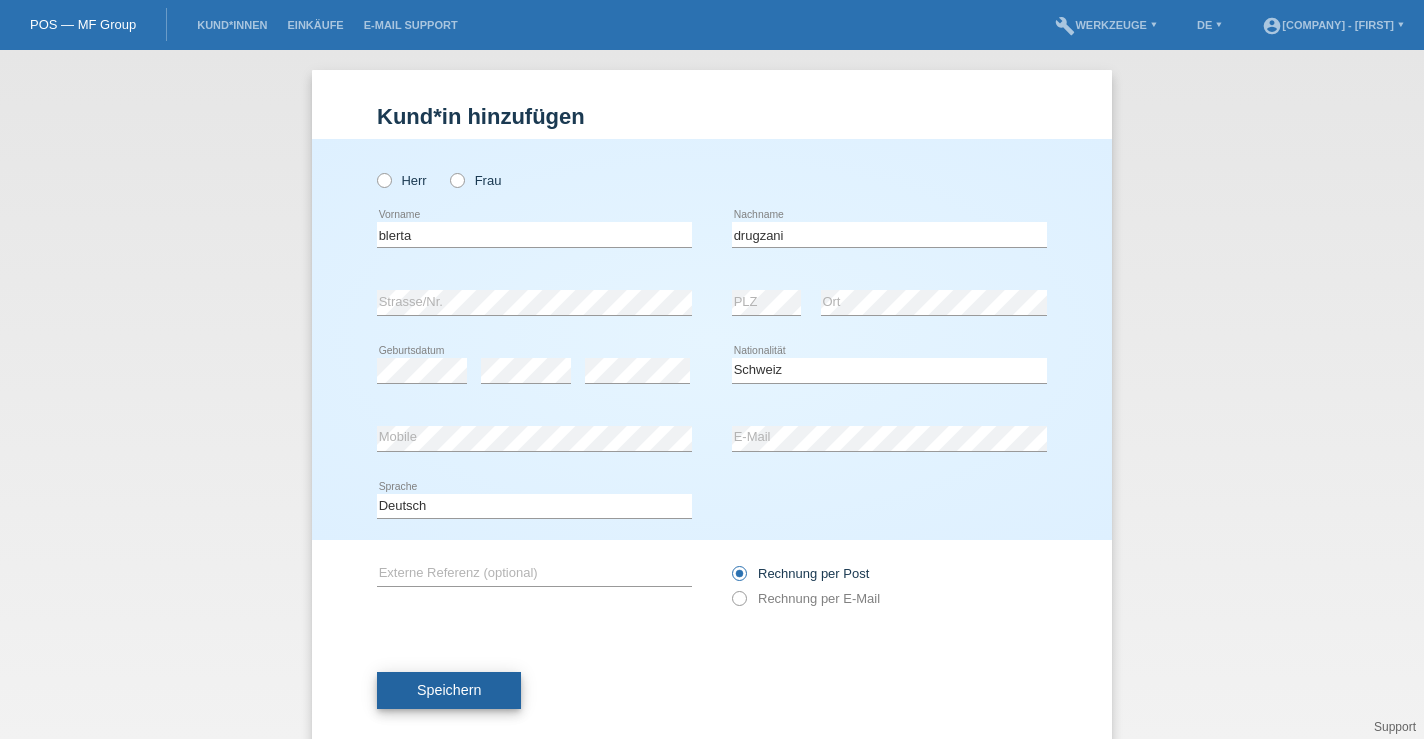 click on "Speichern" at bounding box center [449, 691] 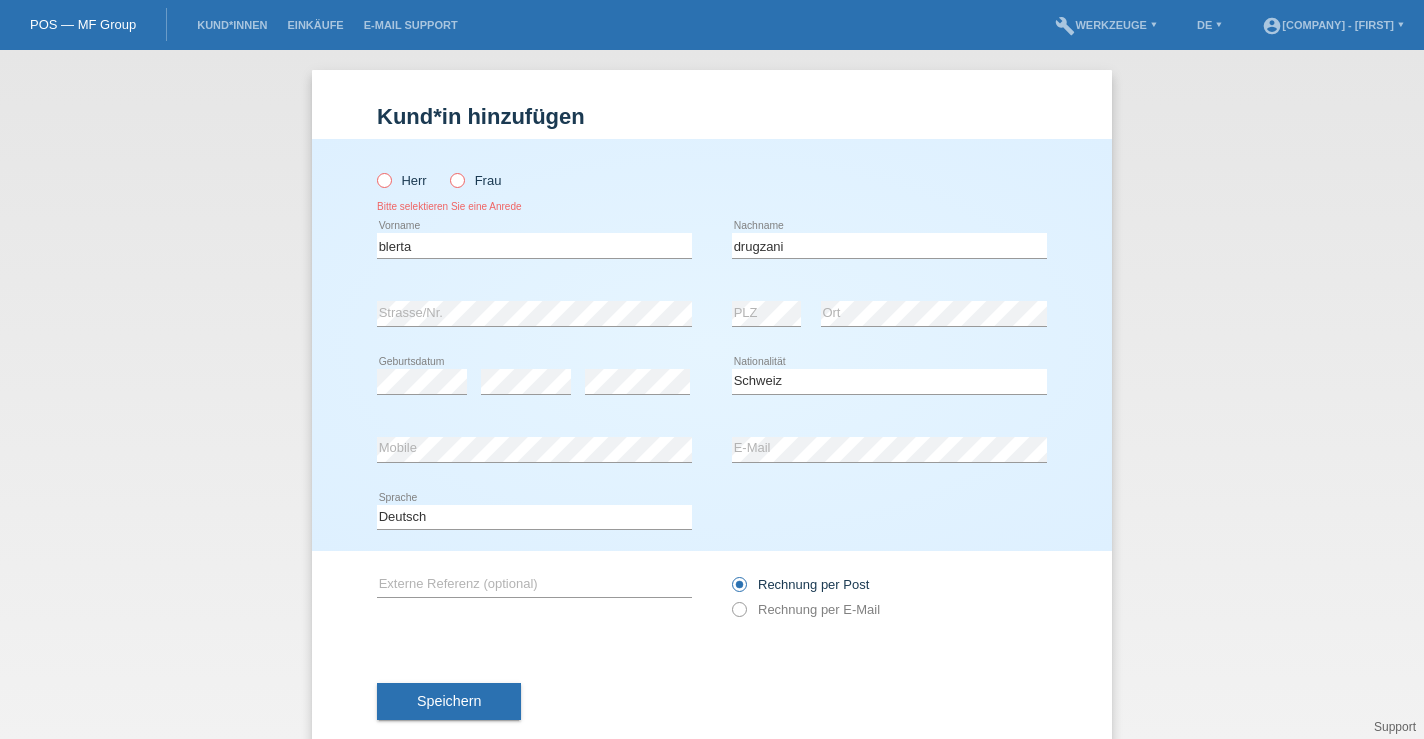 click at bounding box center (374, 170) 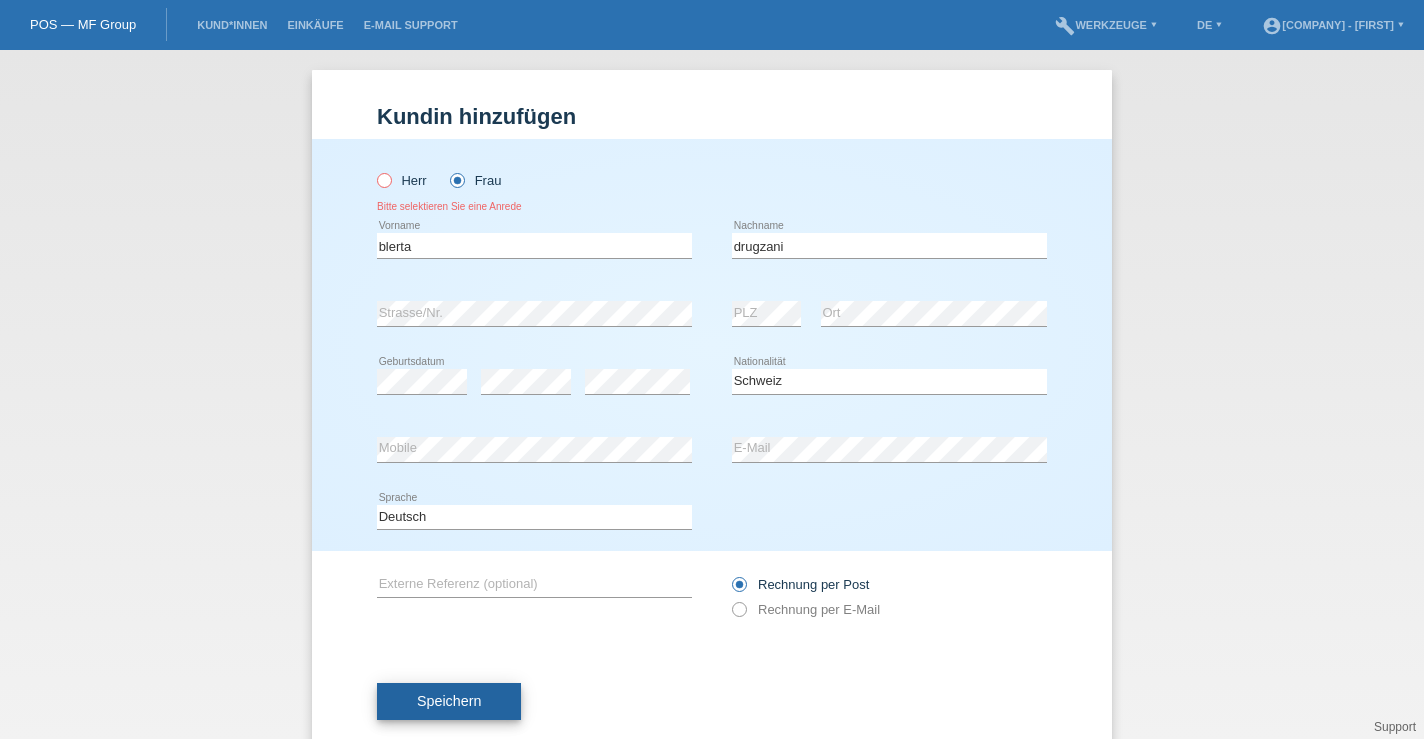 click on "Speichern" at bounding box center (449, 701) 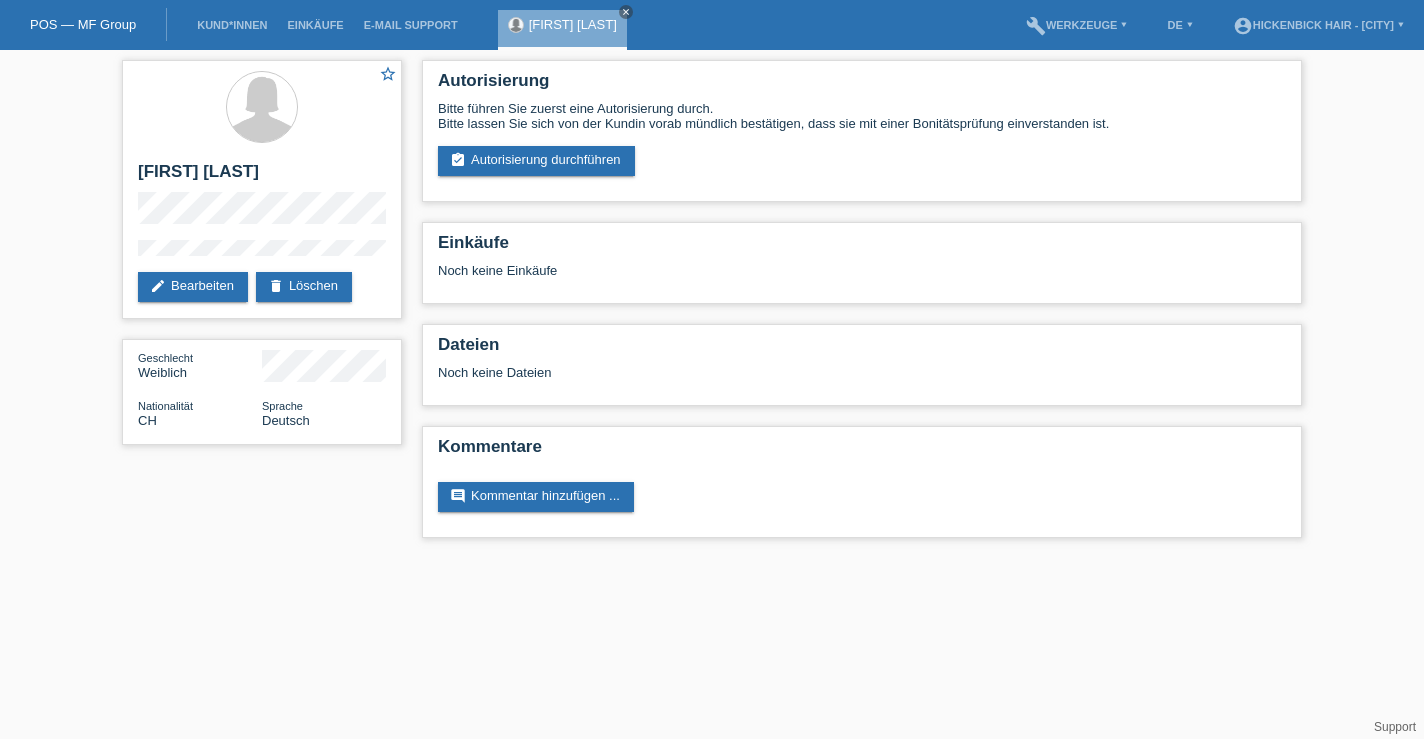 scroll, scrollTop: 0, scrollLeft: 0, axis: both 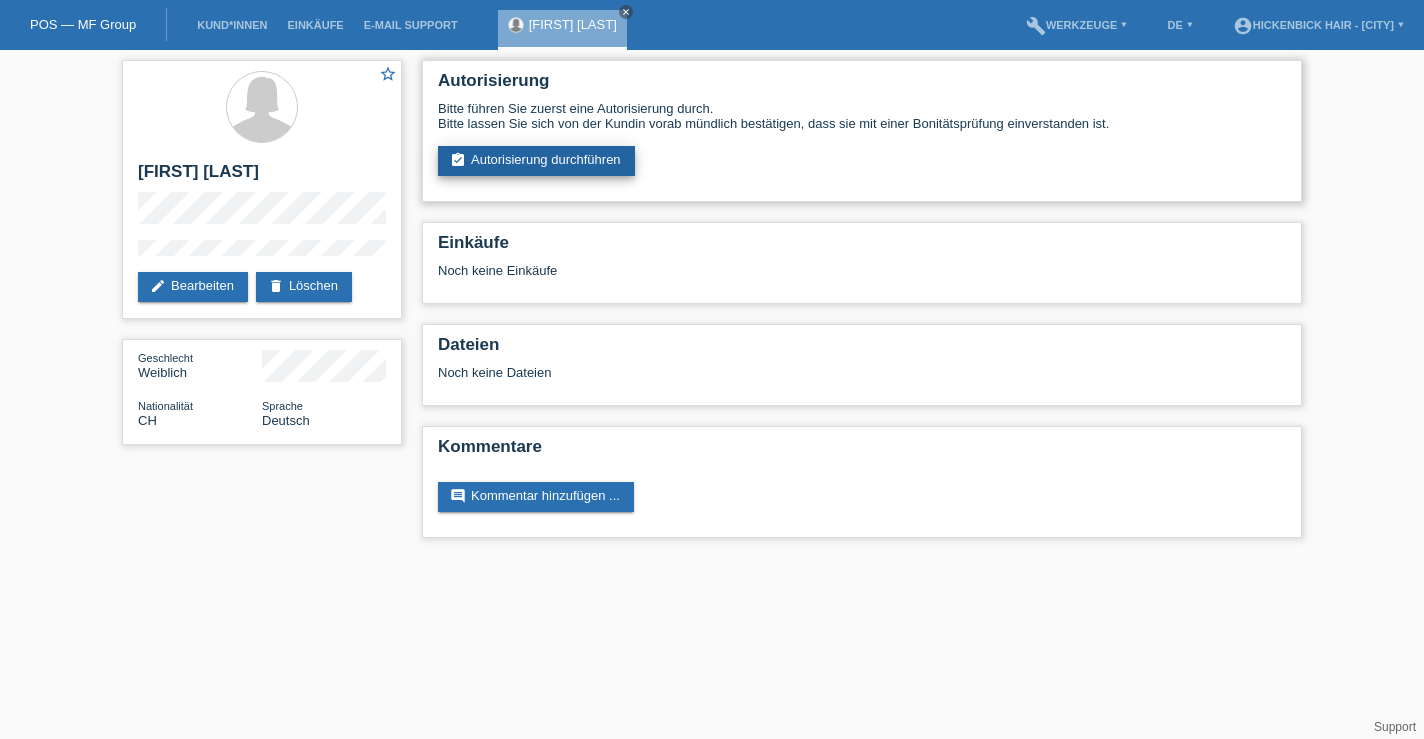 click on "assignment_turned_in  Autorisierung durchführen" at bounding box center [536, 161] 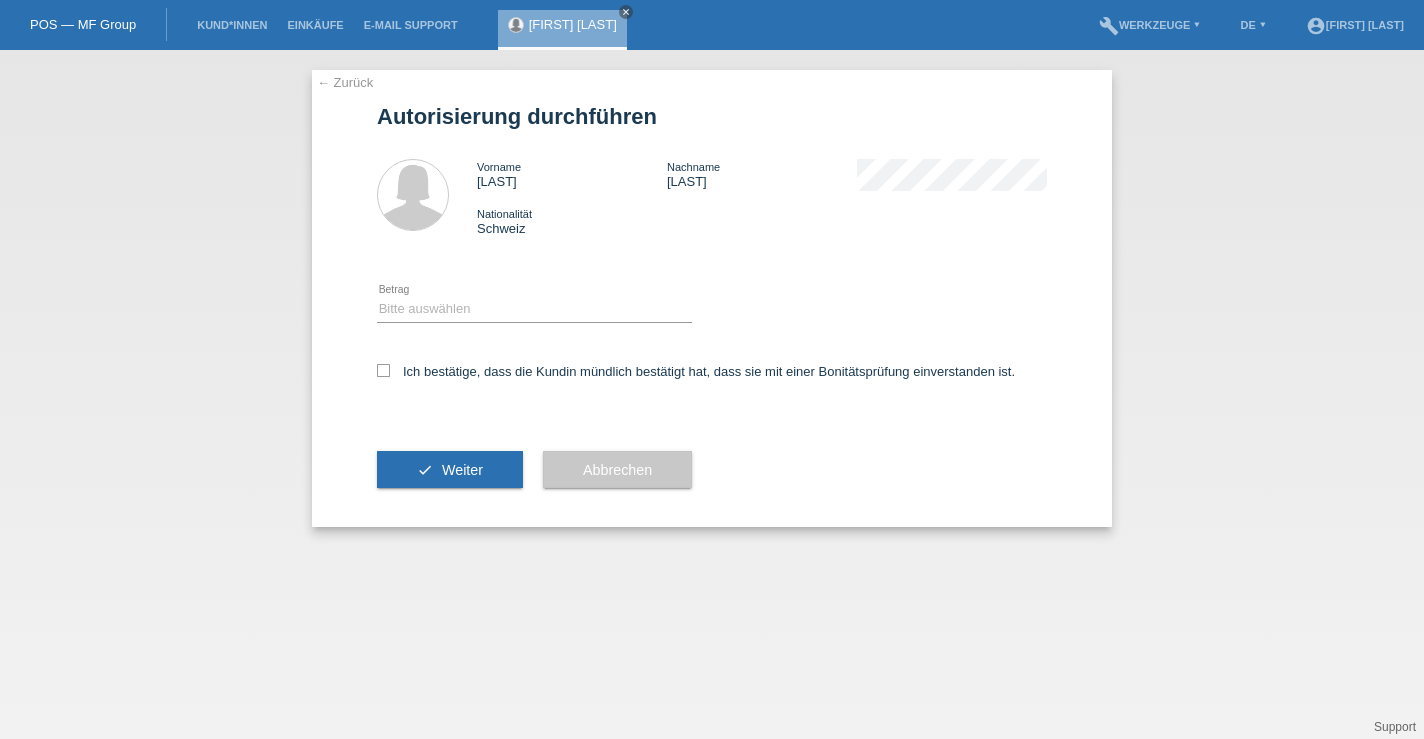 scroll, scrollTop: 0, scrollLeft: 0, axis: both 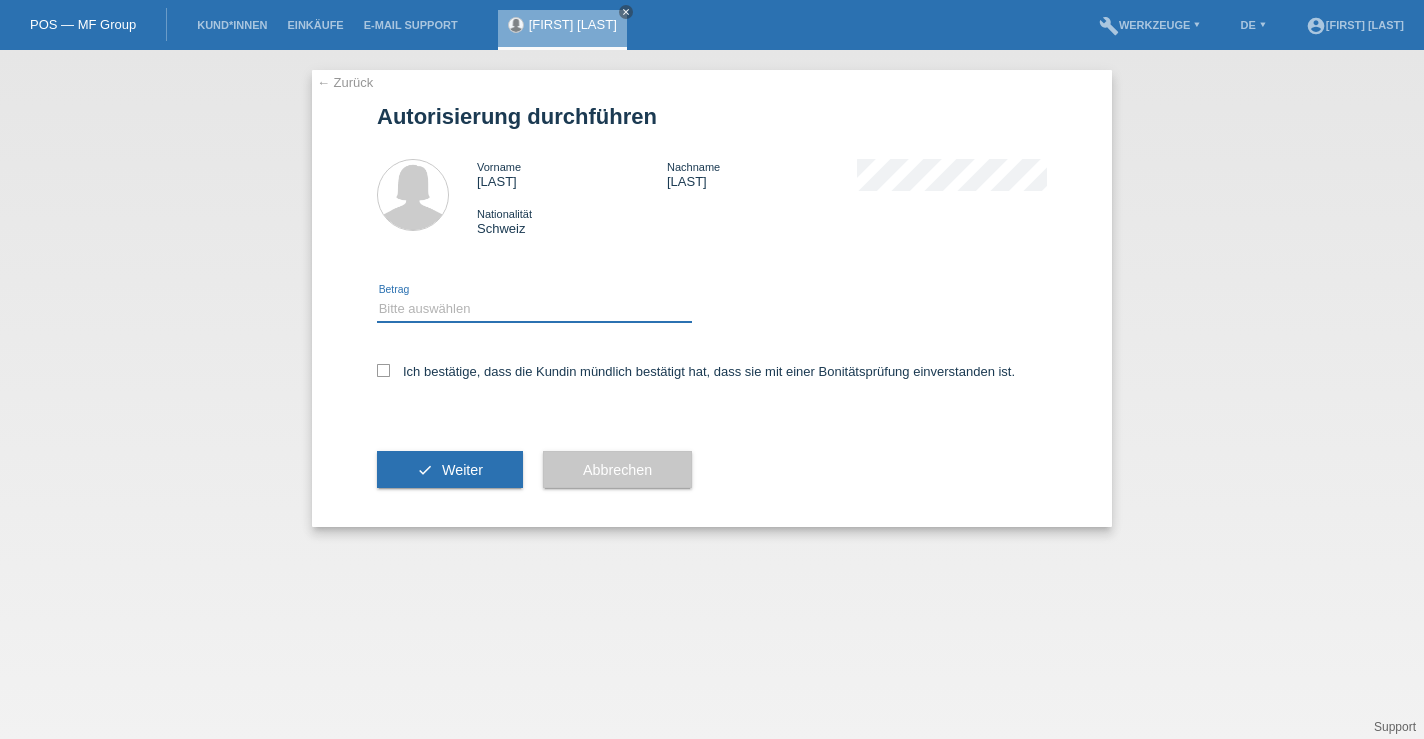 click on "Bitte auswählen
CHF 1.00 - CHF 499.00
CHF 500.00 - CHF 1'999.00
CHF 2'000.00 - CHF 3'000.00" at bounding box center [534, 309] 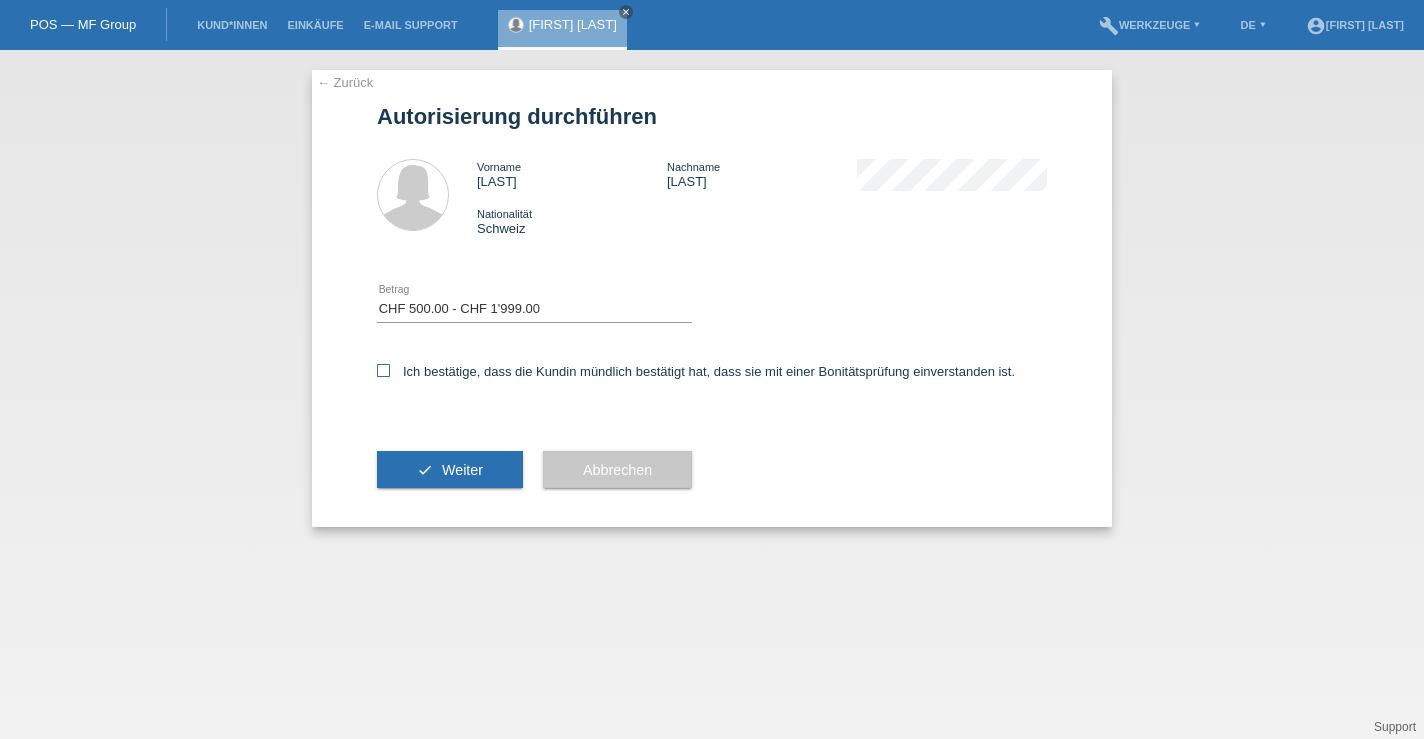 click at bounding box center [383, 370] 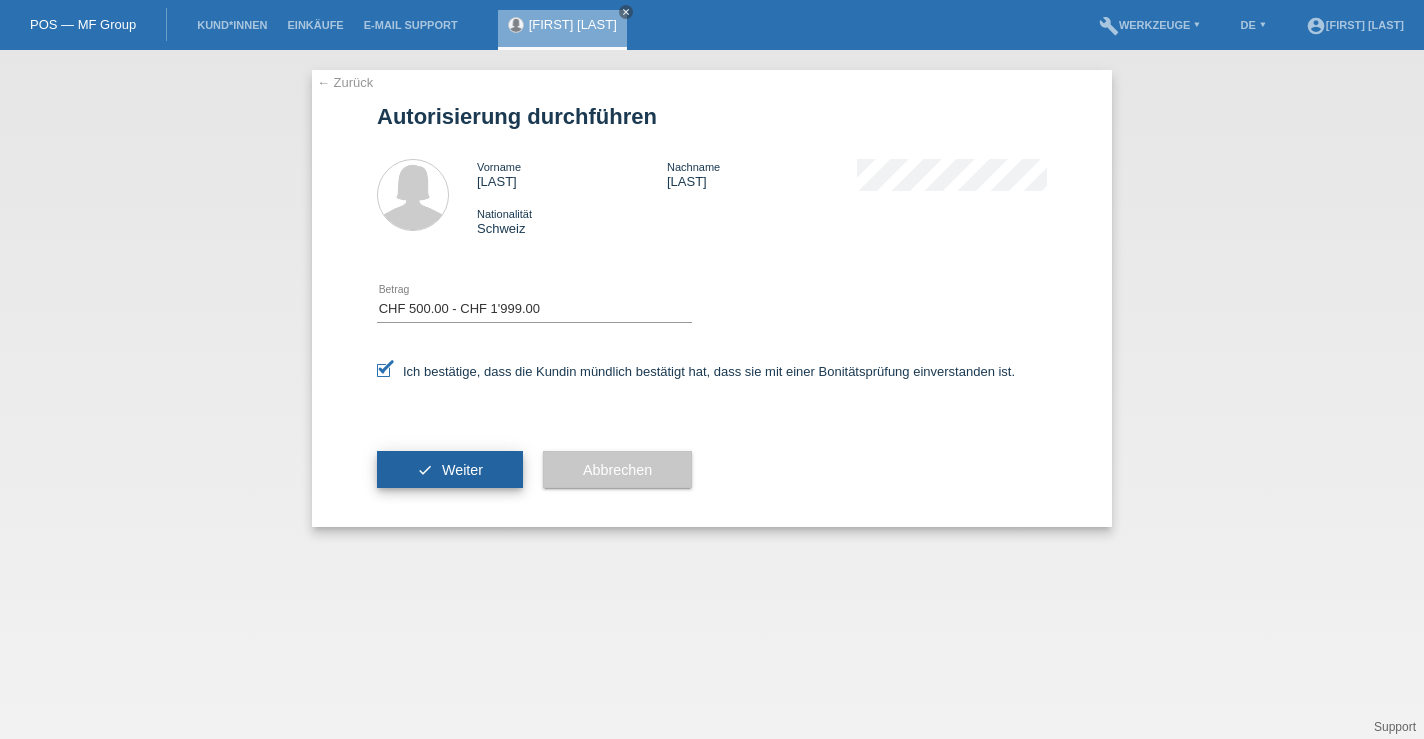 click on "check   Weiter" at bounding box center (450, 470) 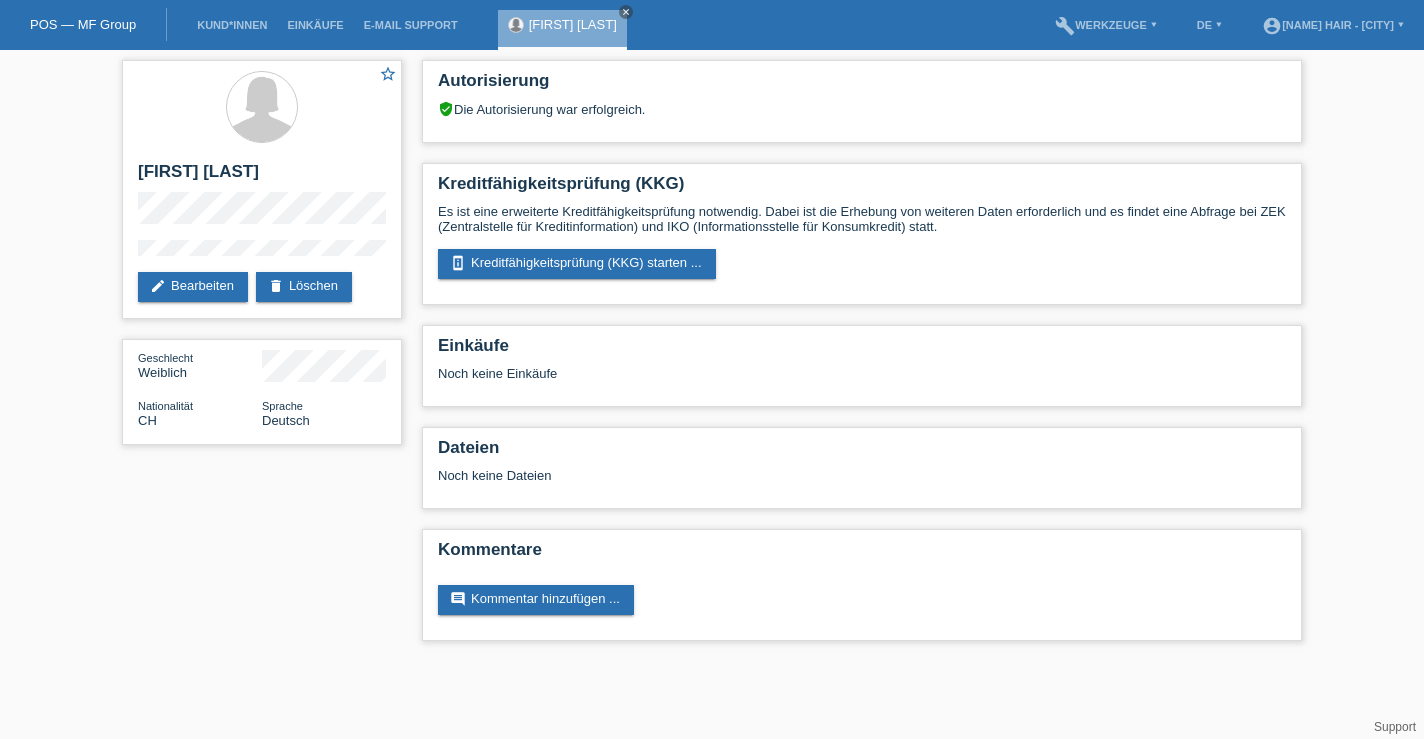 scroll, scrollTop: 0, scrollLeft: 0, axis: both 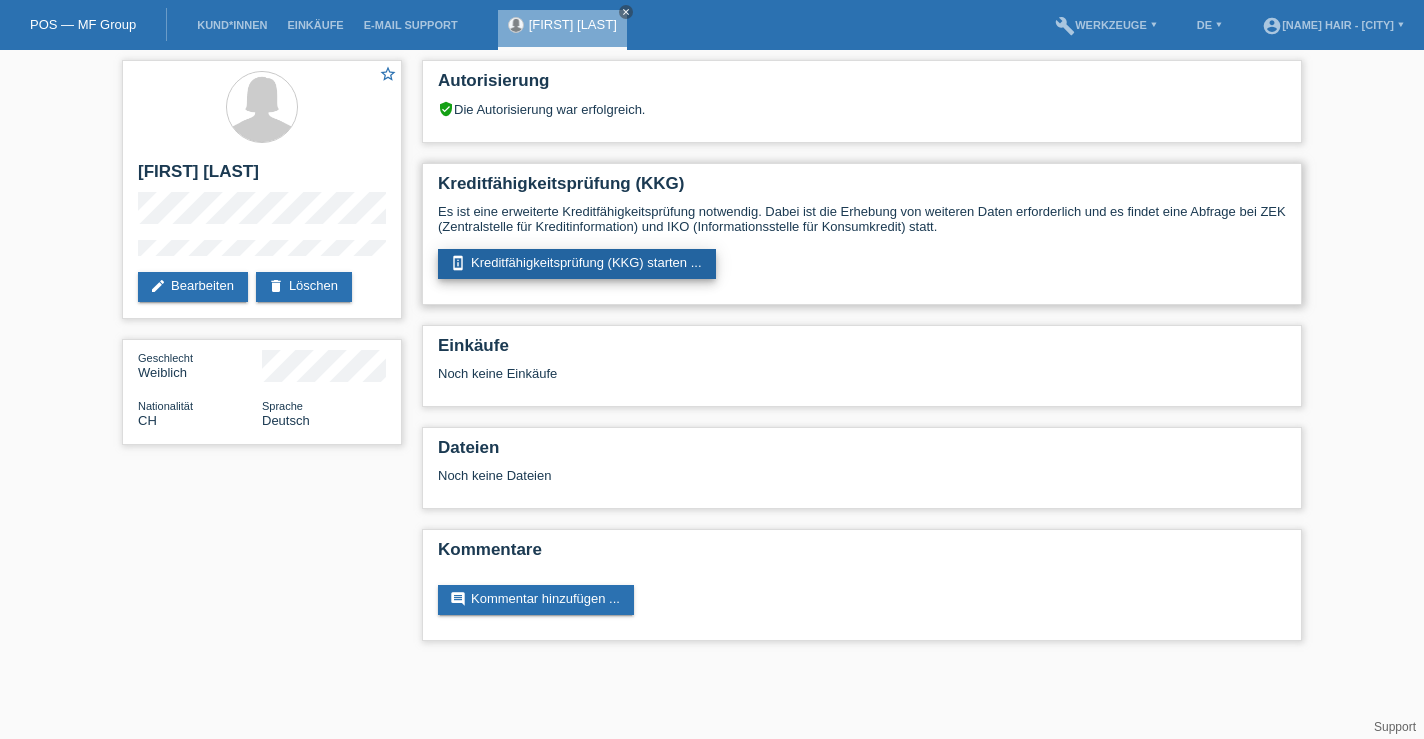 click on "perm_device_information  Kreditfähigkeitsprüfung (KKG) starten ..." at bounding box center [577, 264] 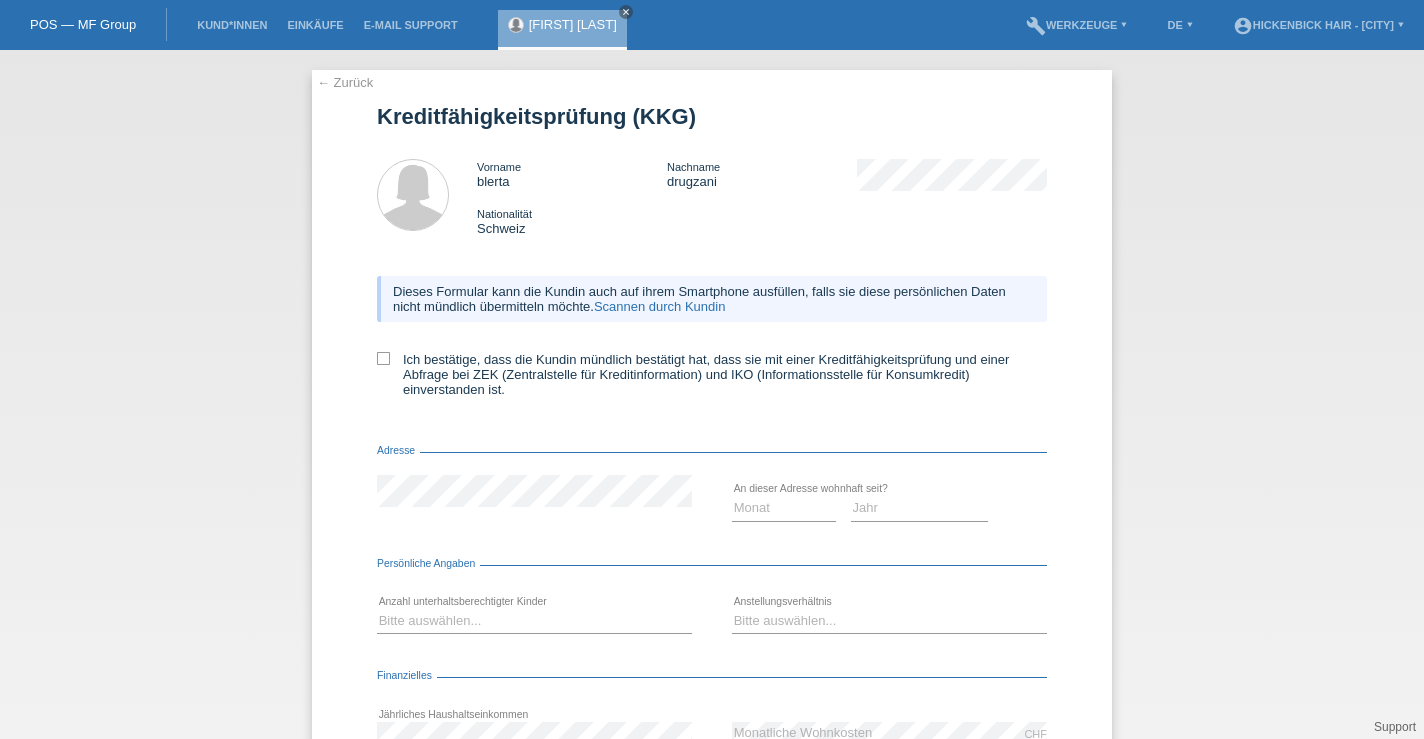scroll, scrollTop: 0, scrollLeft: 0, axis: both 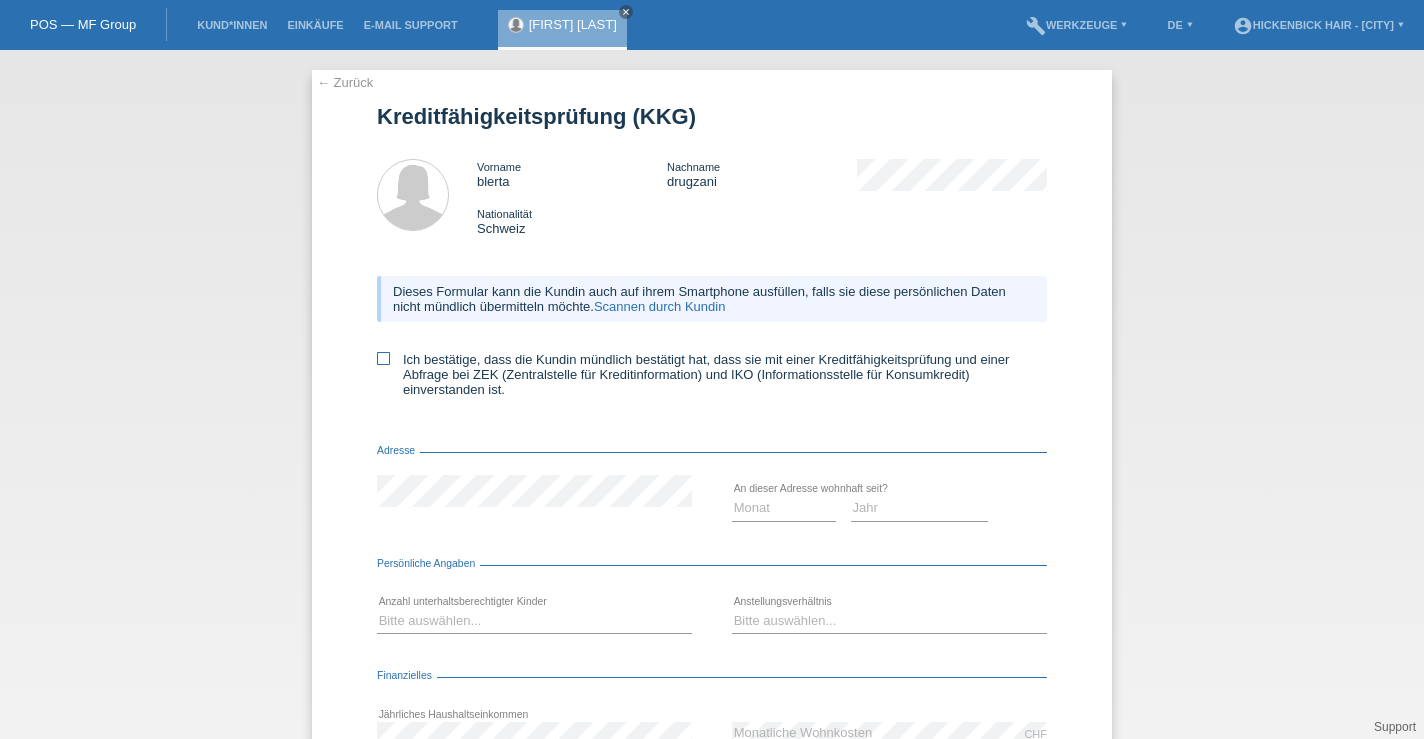 click at bounding box center [383, 358] 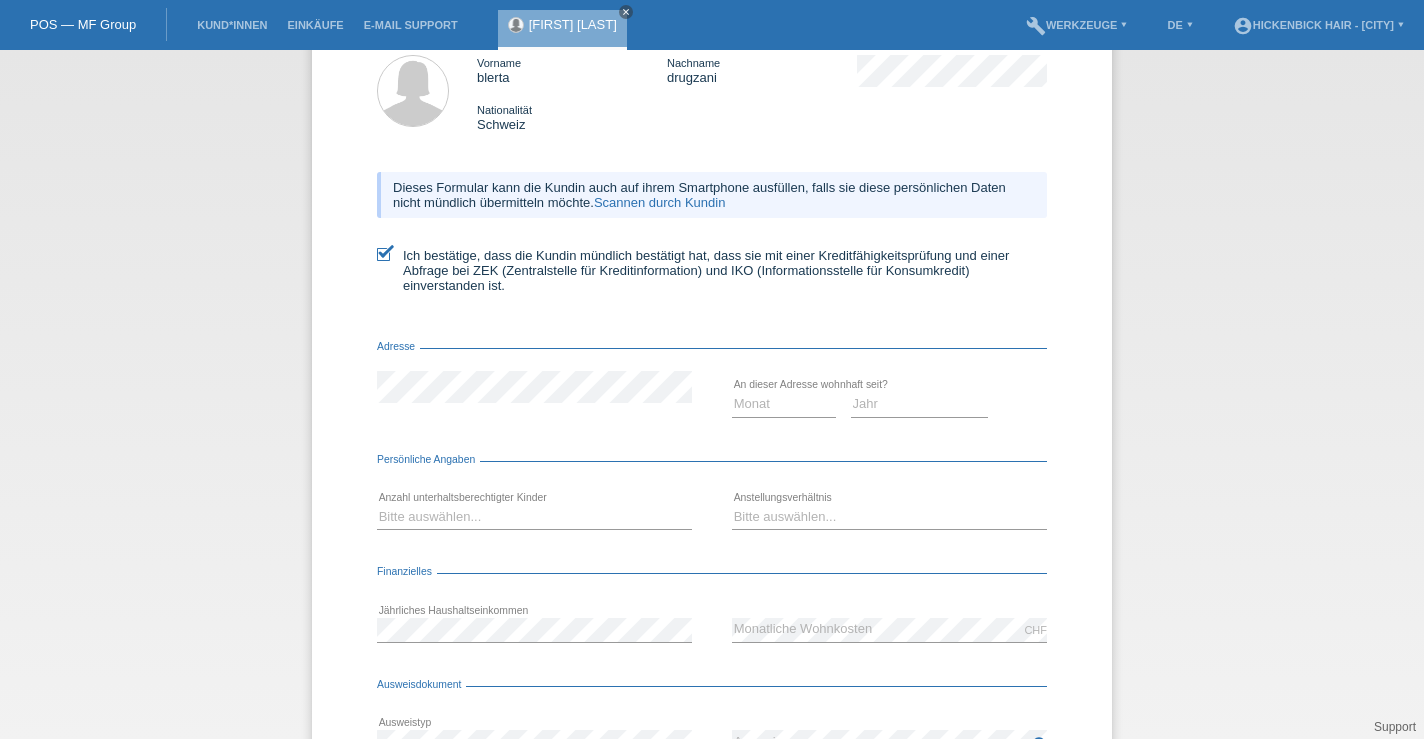 scroll, scrollTop: 124, scrollLeft: 0, axis: vertical 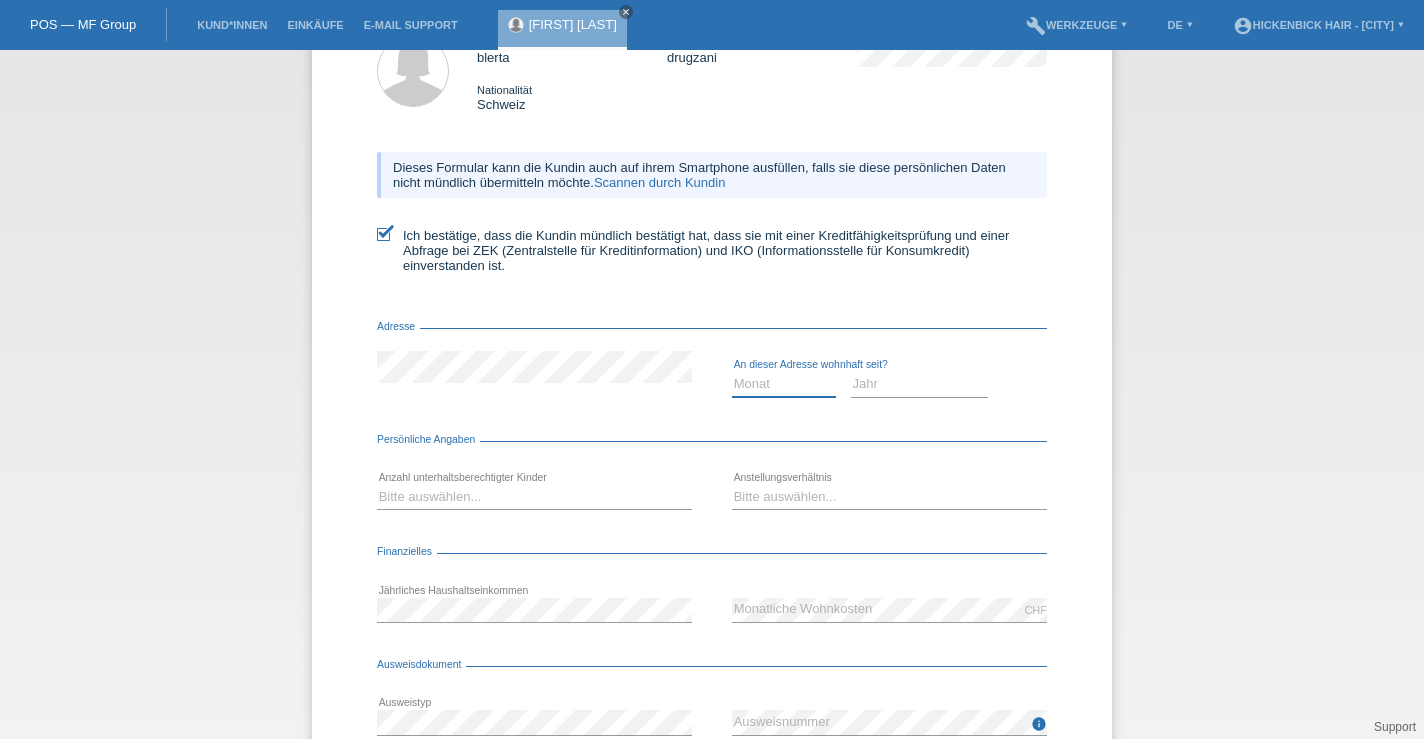 click on "Monat
01
02
03
04
05
06
07
08
09
10" at bounding box center [784, 384] 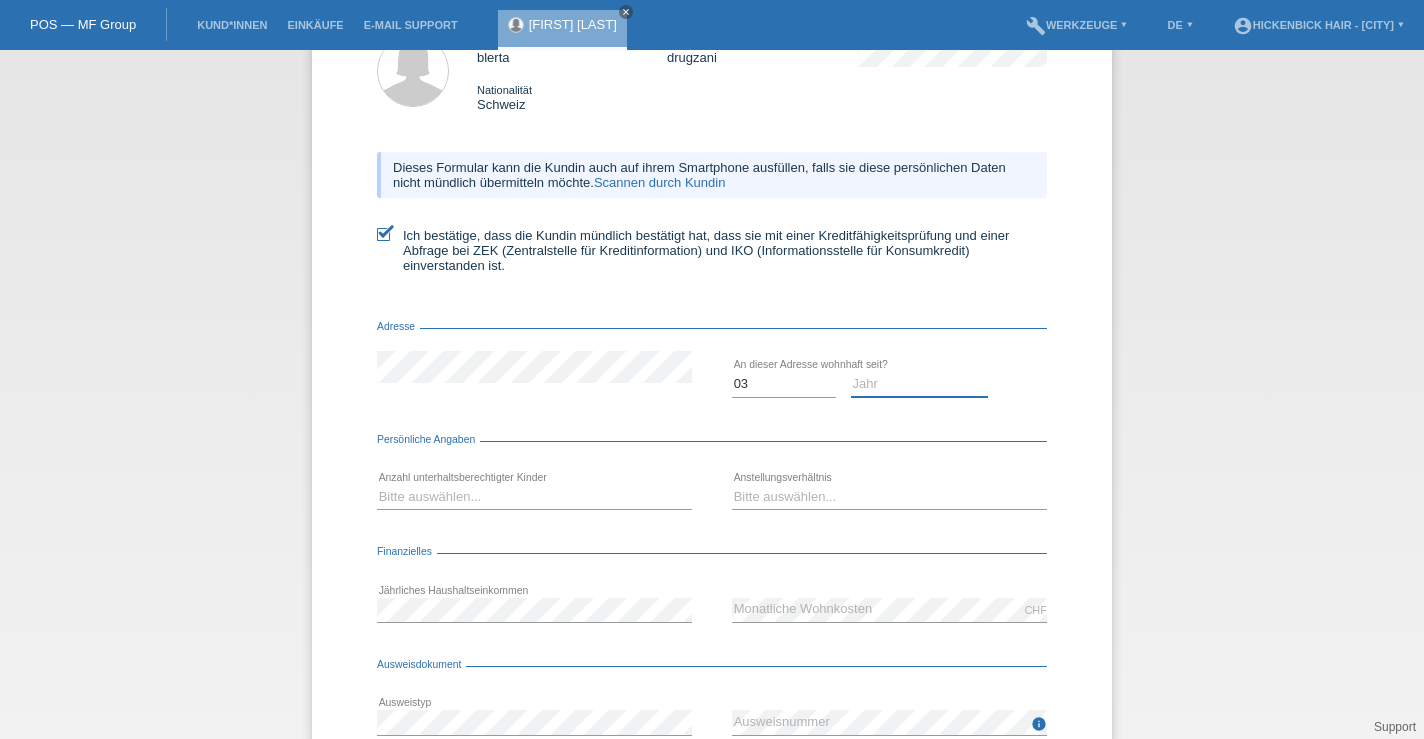 click on "Jahr
2025
2024
2023
2022
2021
2020
2019
2018
2017
2016 2015 2014 2013 2012 2011 2010 2009 2008 2007 2006 2005 2004 2003" at bounding box center [920, 384] 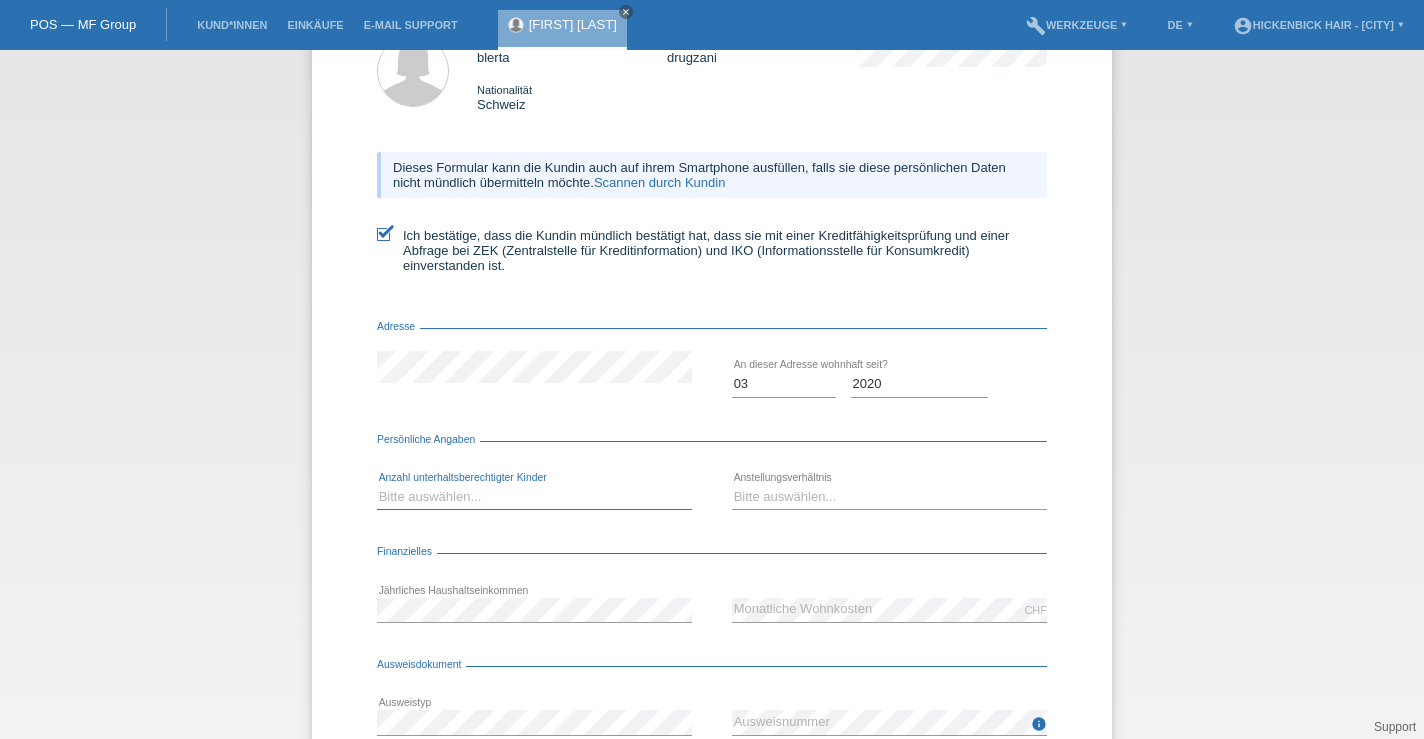 click on "Bitte auswählen...
0
1
2
3
4
5
6
7
8
9" at bounding box center [534, 497] 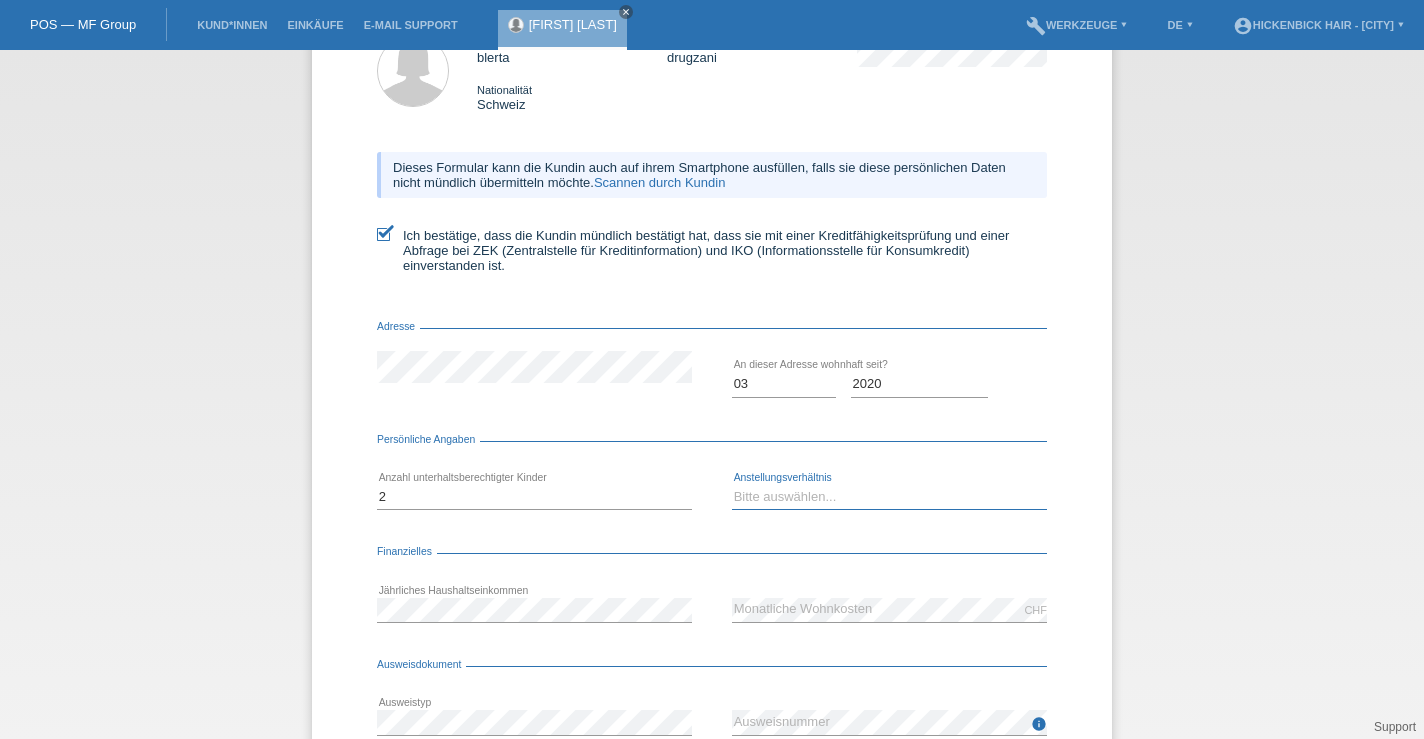 click on "Bitte auswählen...
Unbefristet
Befristet
Lehrling/Student
Pensioniert
Nicht arbeitstätig
Hausfrau/-mann
Selbständig" at bounding box center [889, 497] 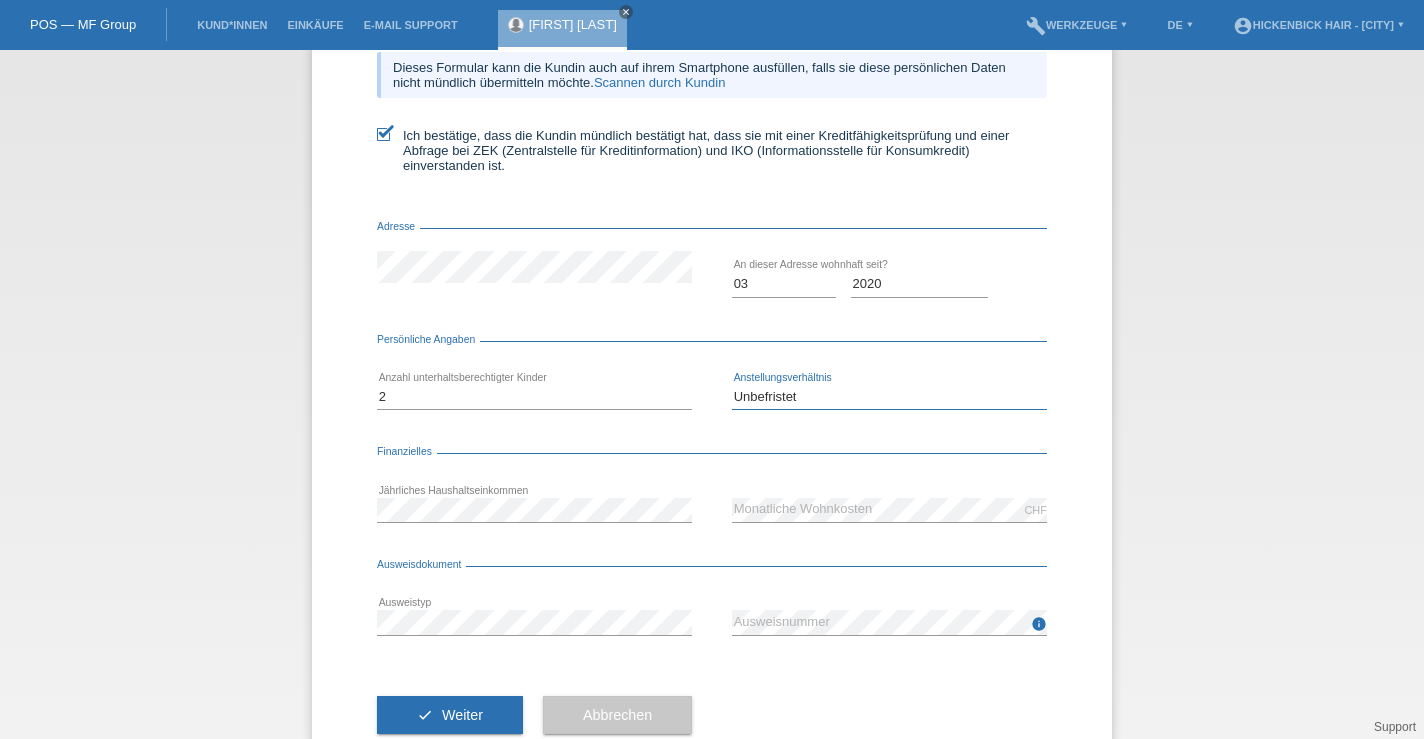 scroll, scrollTop: 237, scrollLeft: 0, axis: vertical 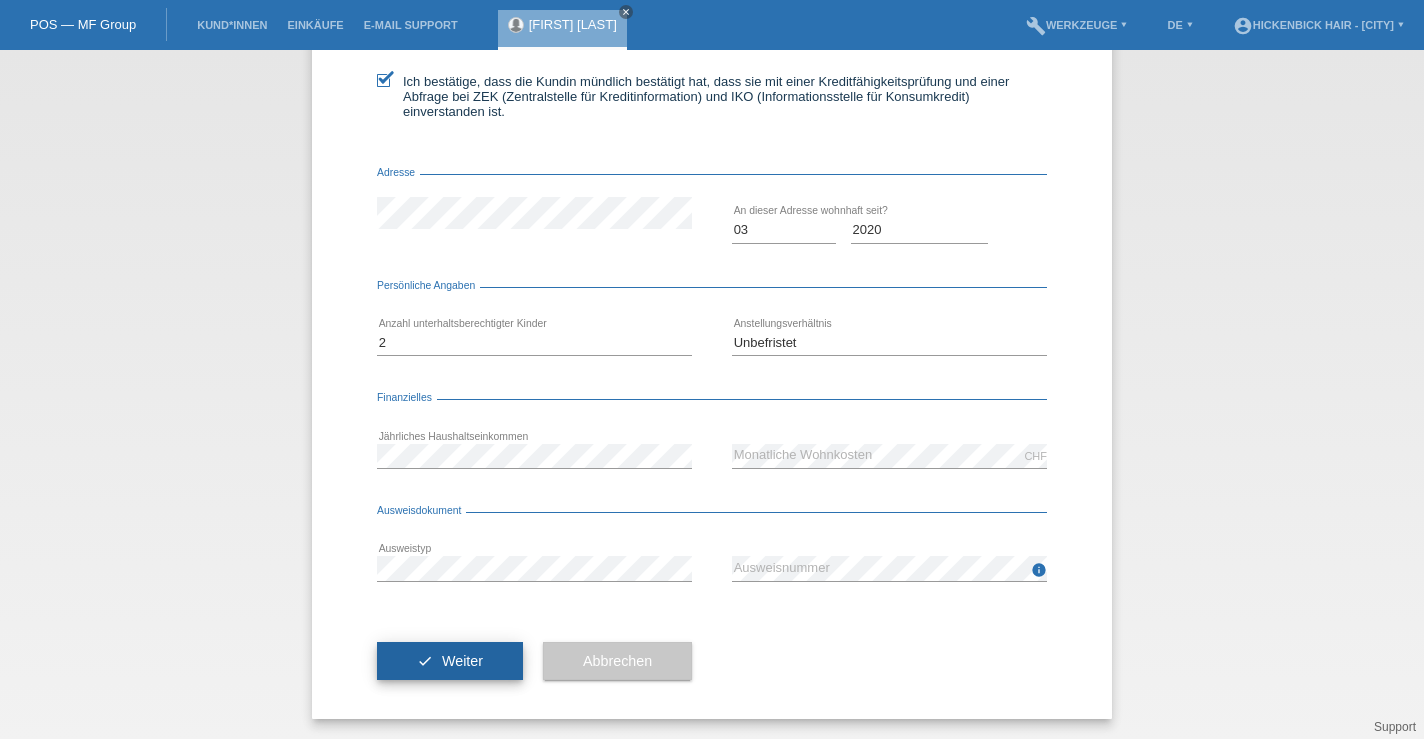 click on "Weiter" at bounding box center (462, 661) 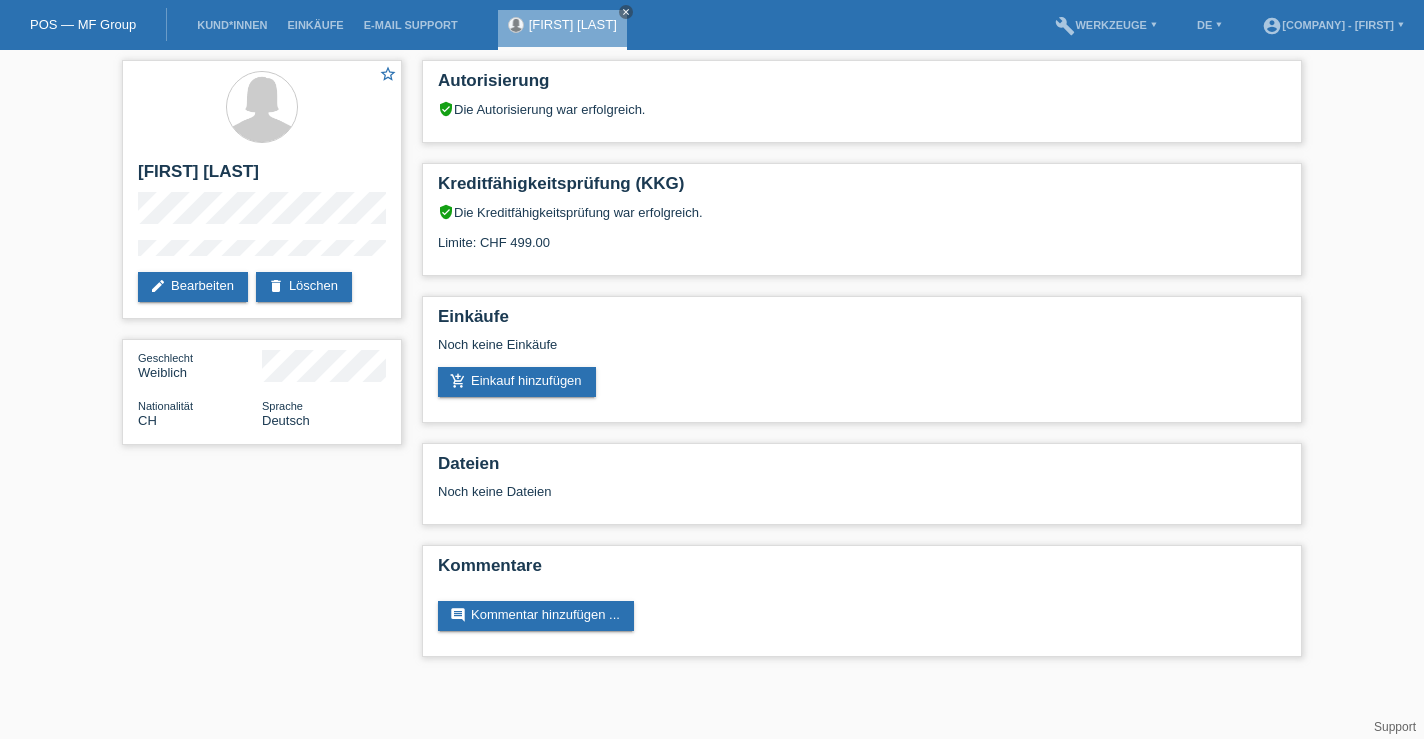 scroll, scrollTop: 0, scrollLeft: 0, axis: both 